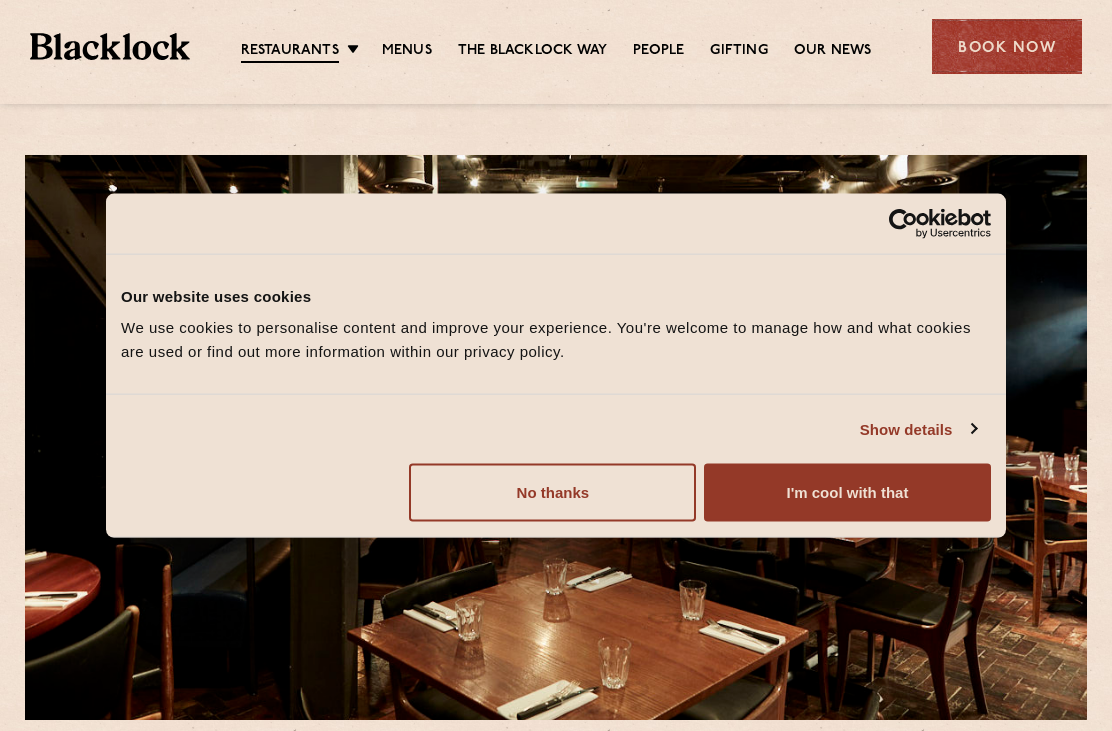 scroll, scrollTop: 0, scrollLeft: 0, axis: both 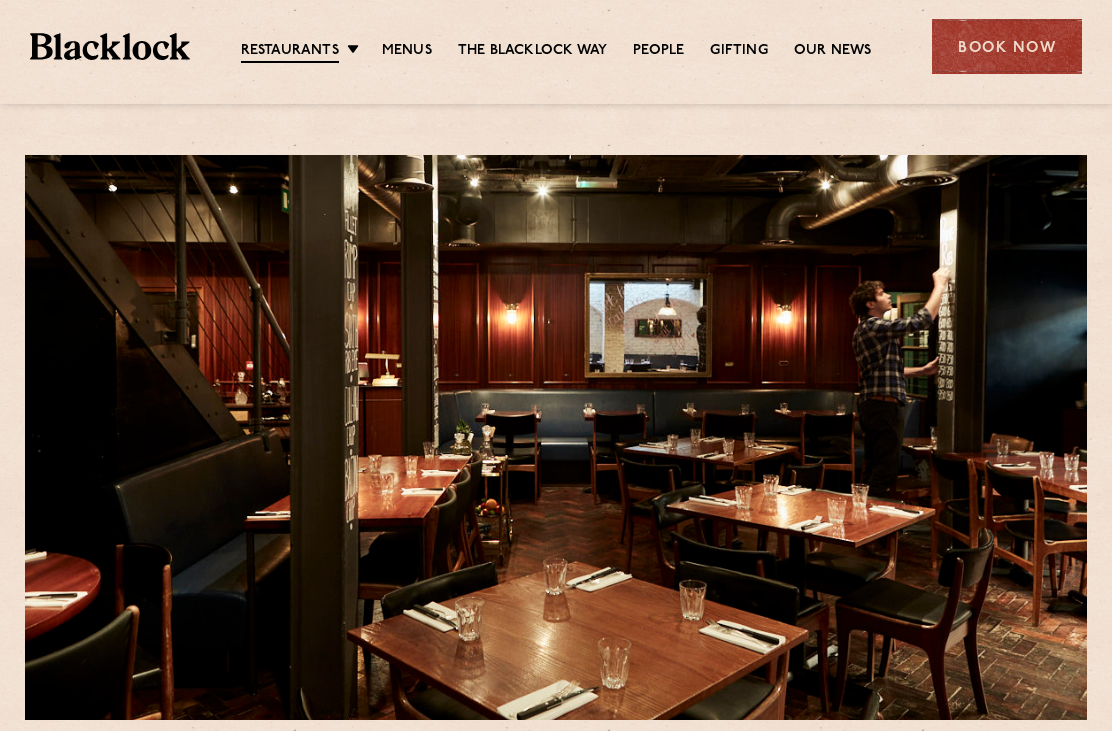 click on "Menus" at bounding box center (407, 51) 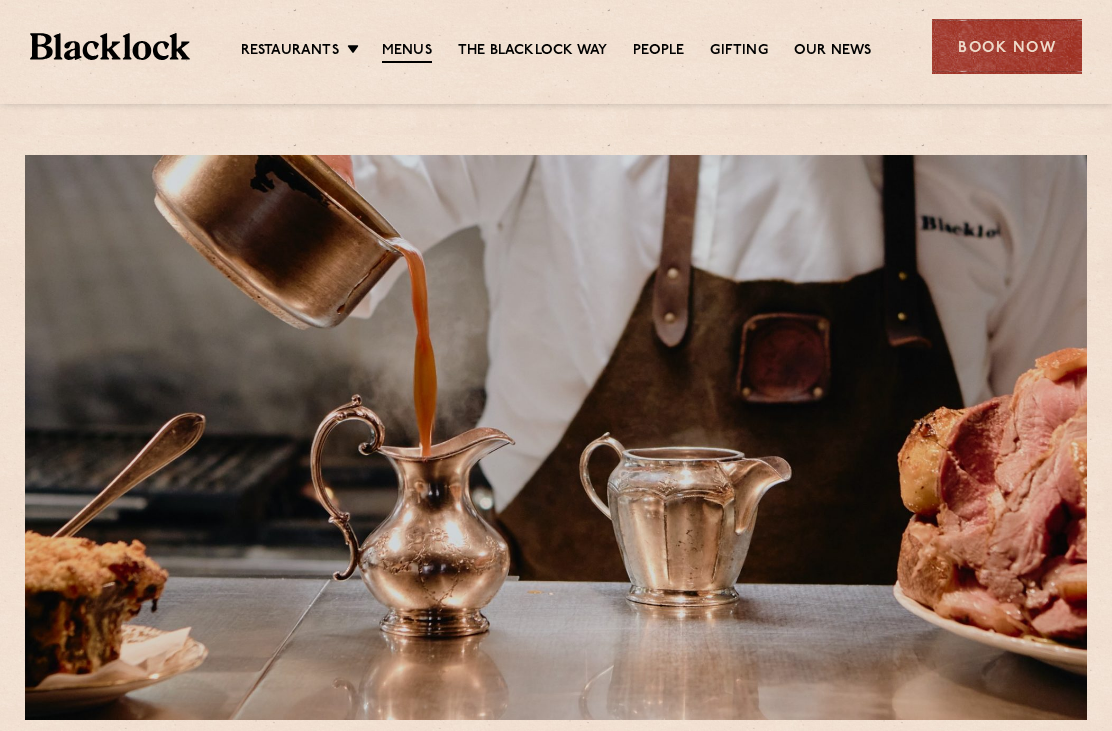 scroll, scrollTop: 0, scrollLeft: 0, axis: both 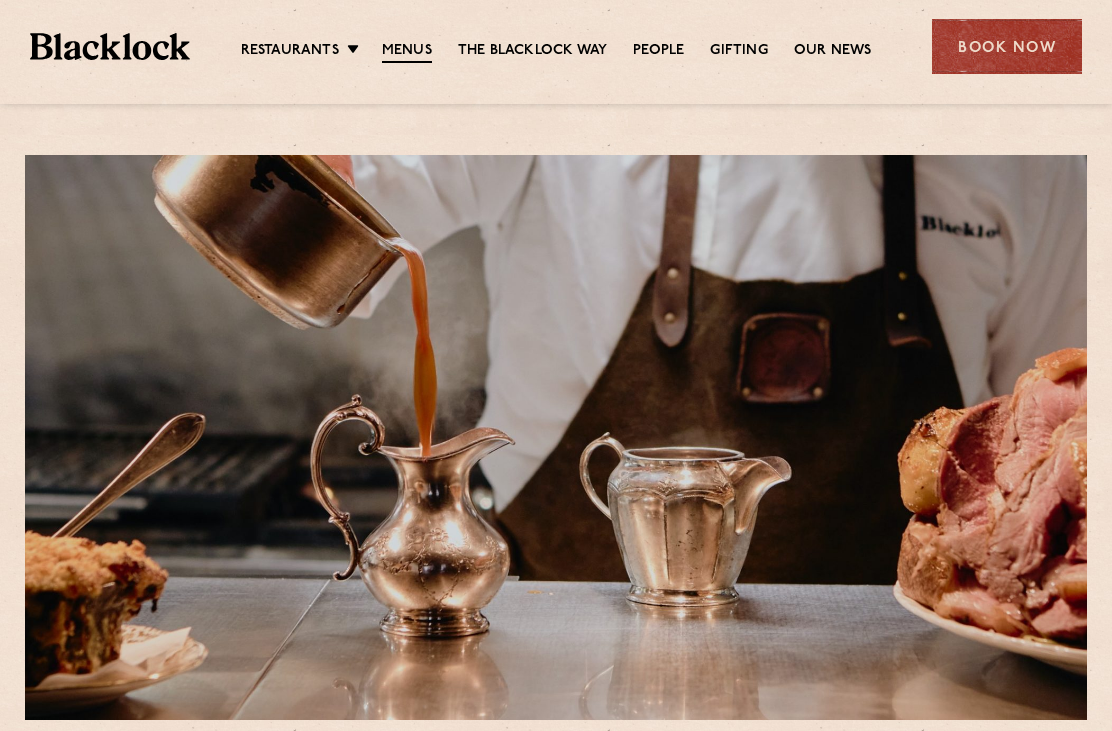 click on "The Blacklock Way" at bounding box center [532, 51] 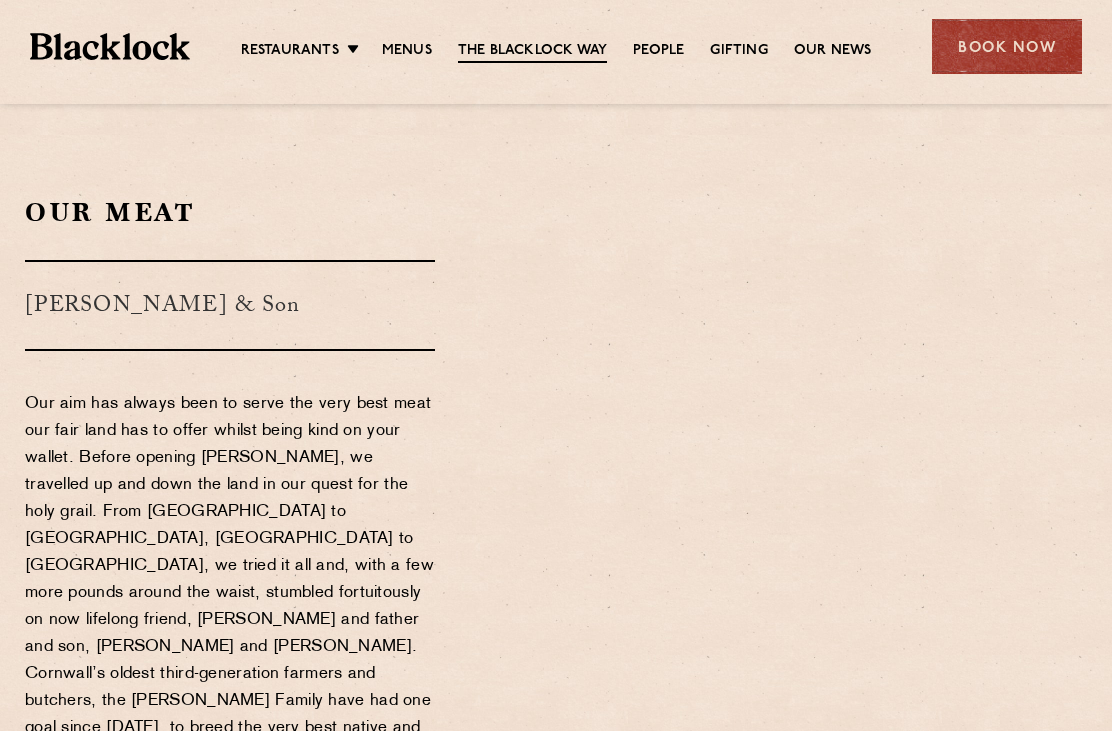 scroll, scrollTop: 0, scrollLeft: 0, axis: both 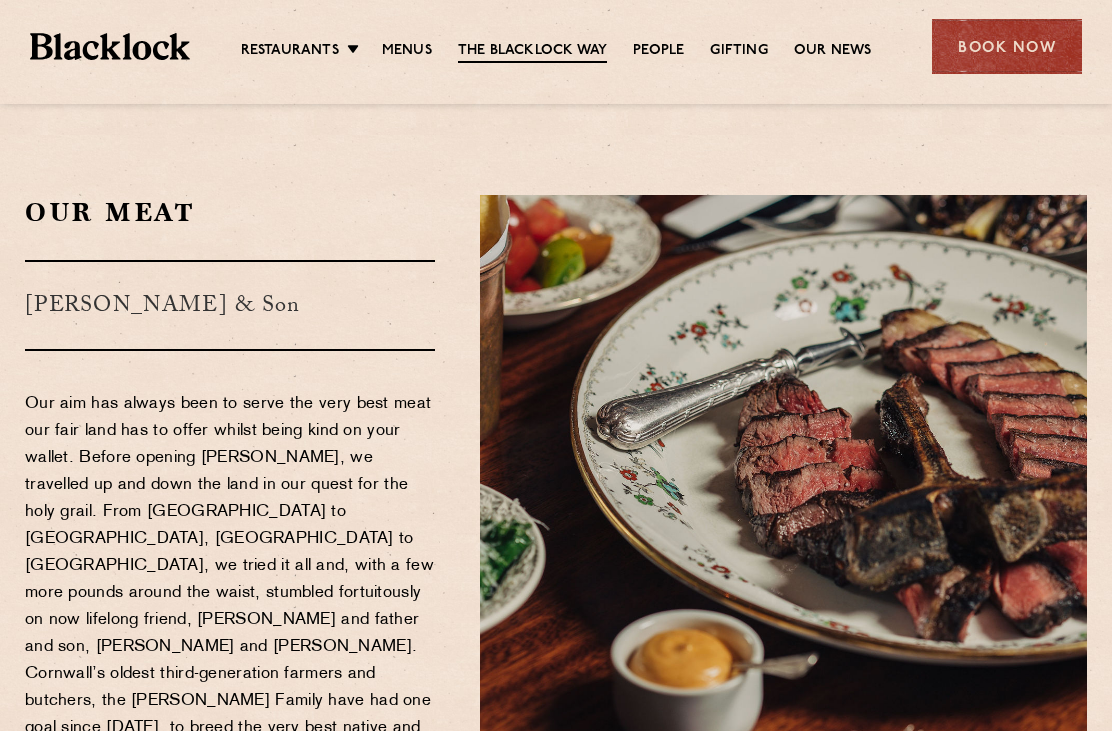 click on "Menus" at bounding box center (407, 51) 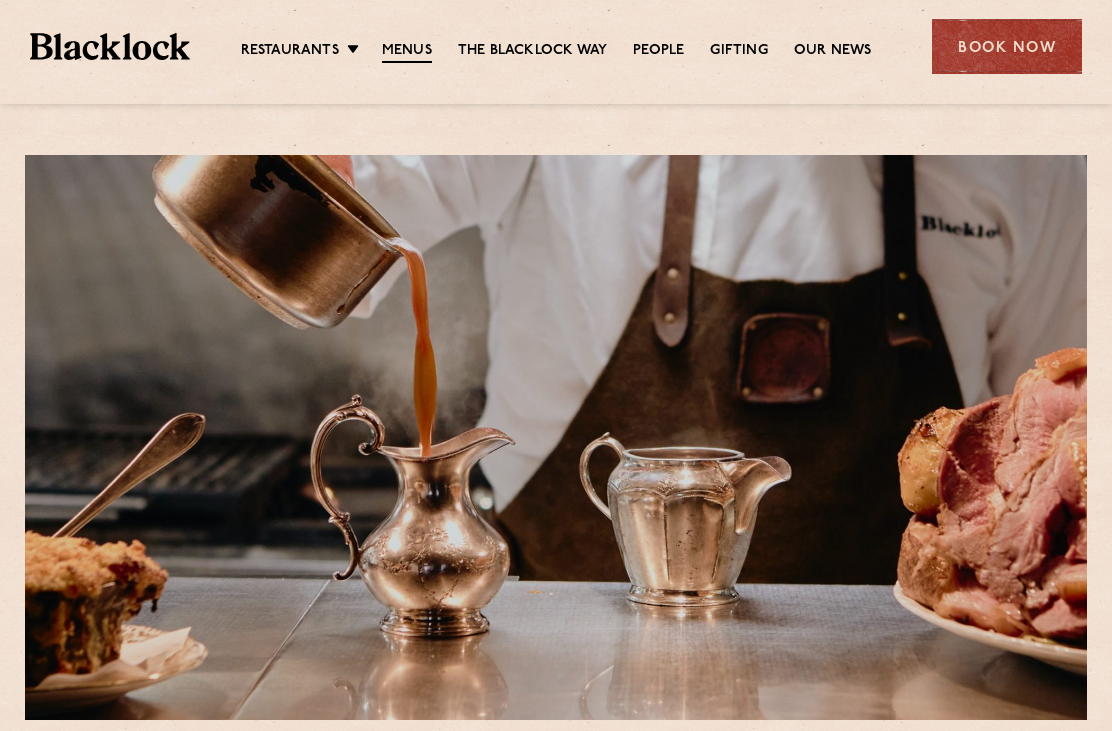 scroll, scrollTop: 0, scrollLeft: 0, axis: both 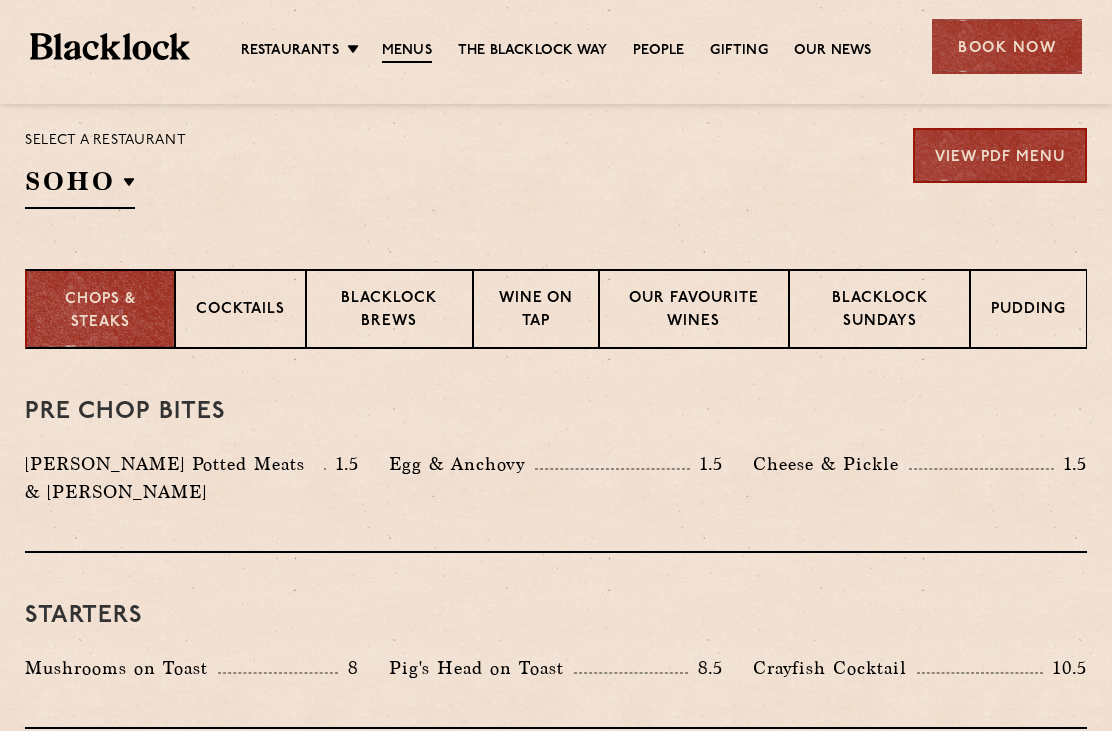 click on "Cocktails" at bounding box center (240, 311) 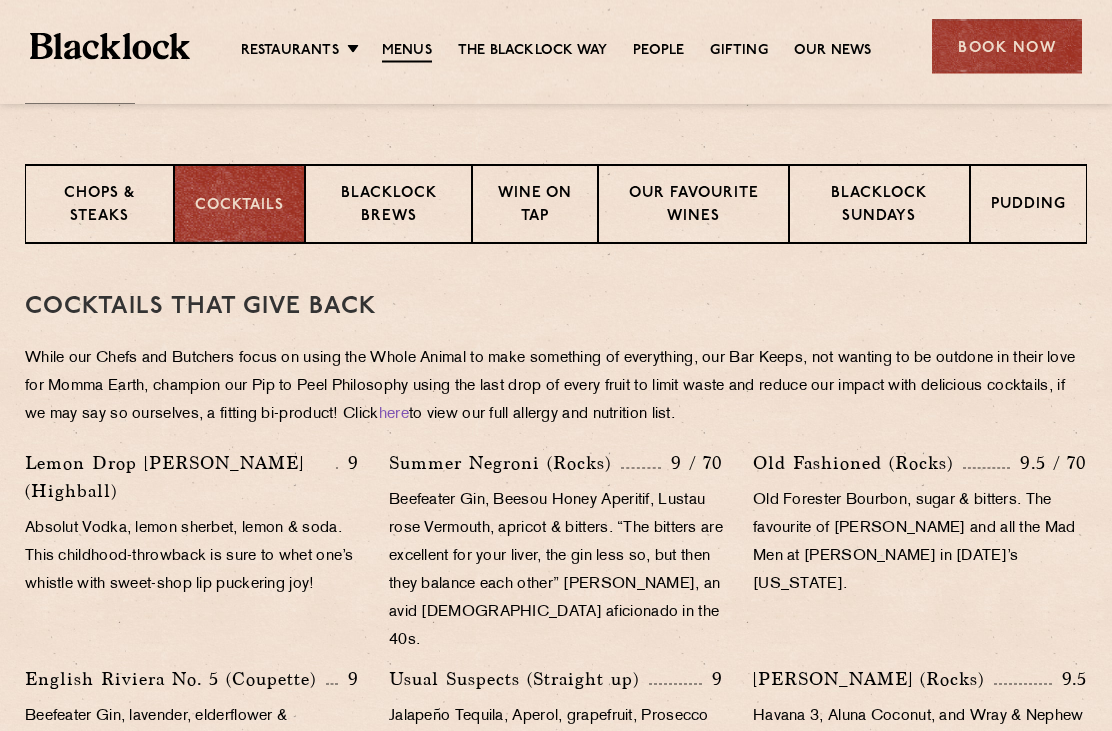 scroll, scrollTop: 762, scrollLeft: 0, axis: vertical 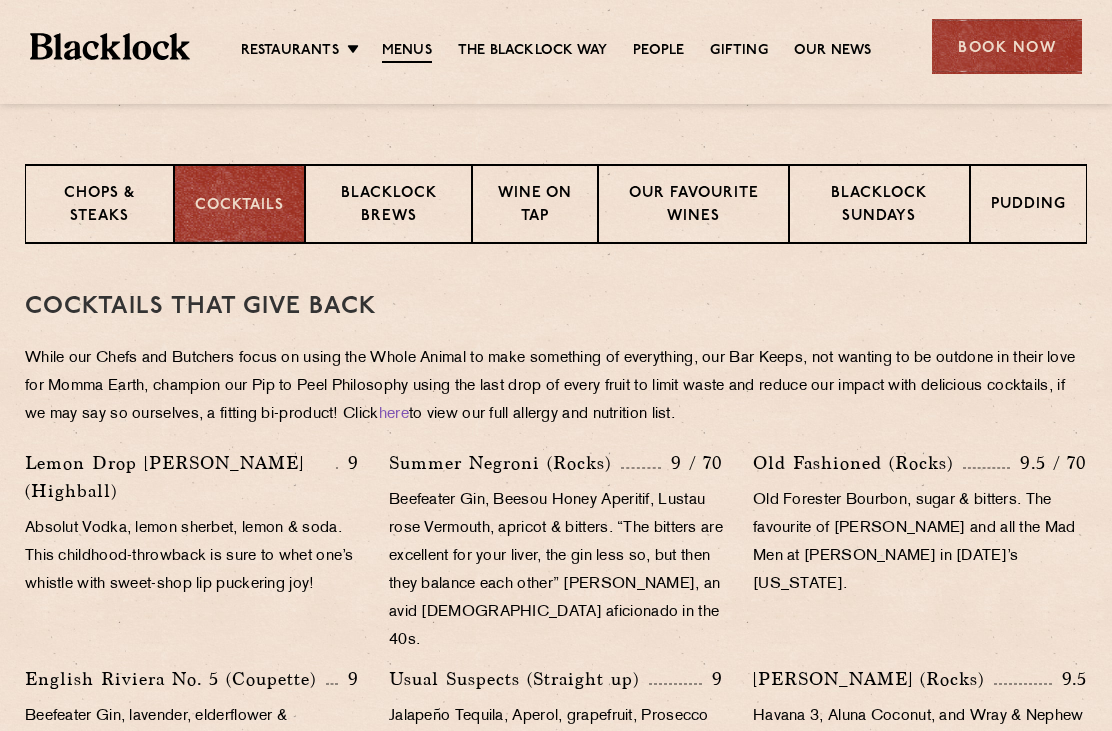 click on "Blacklock Brews" at bounding box center [388, 206] 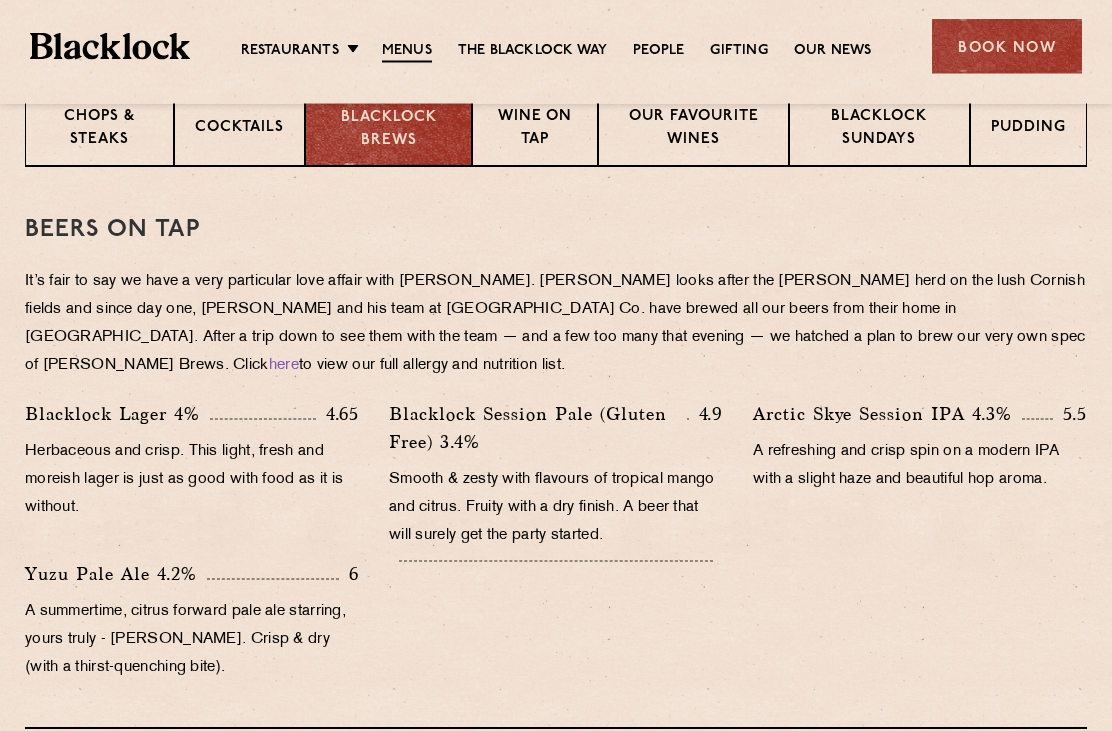 scroll, scrollTop: 839, scrollLeft: 0, axis: vertical 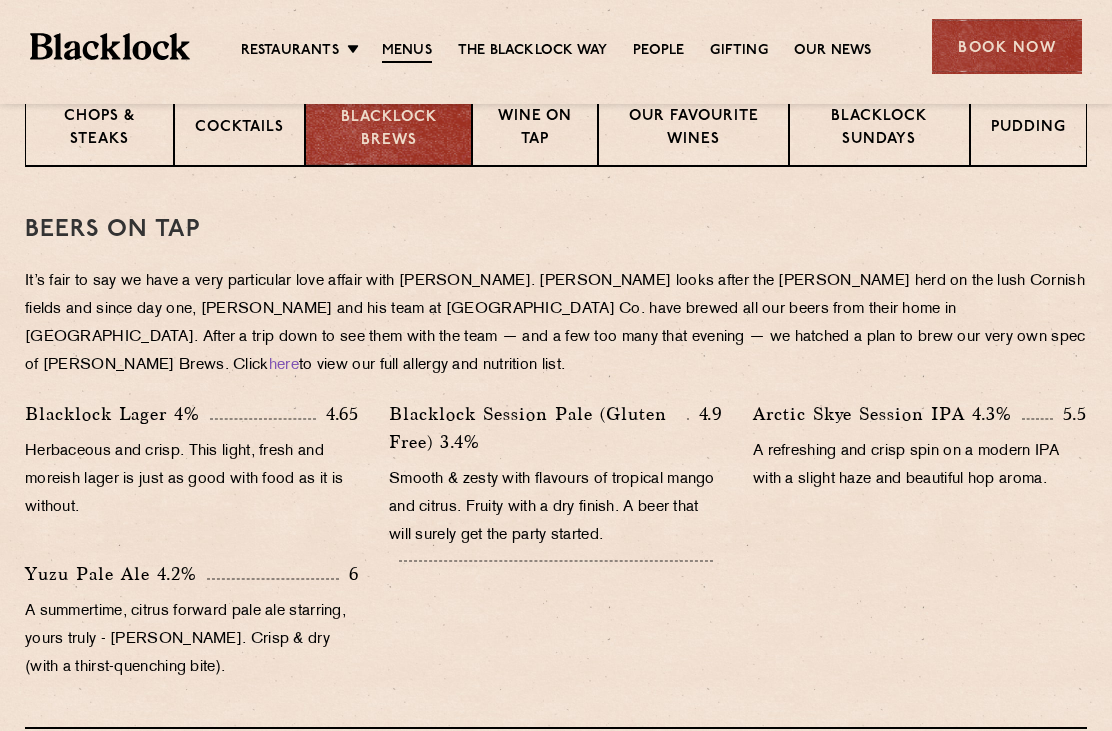 click on "Wine on Tap" at bounding box center [535, 129] 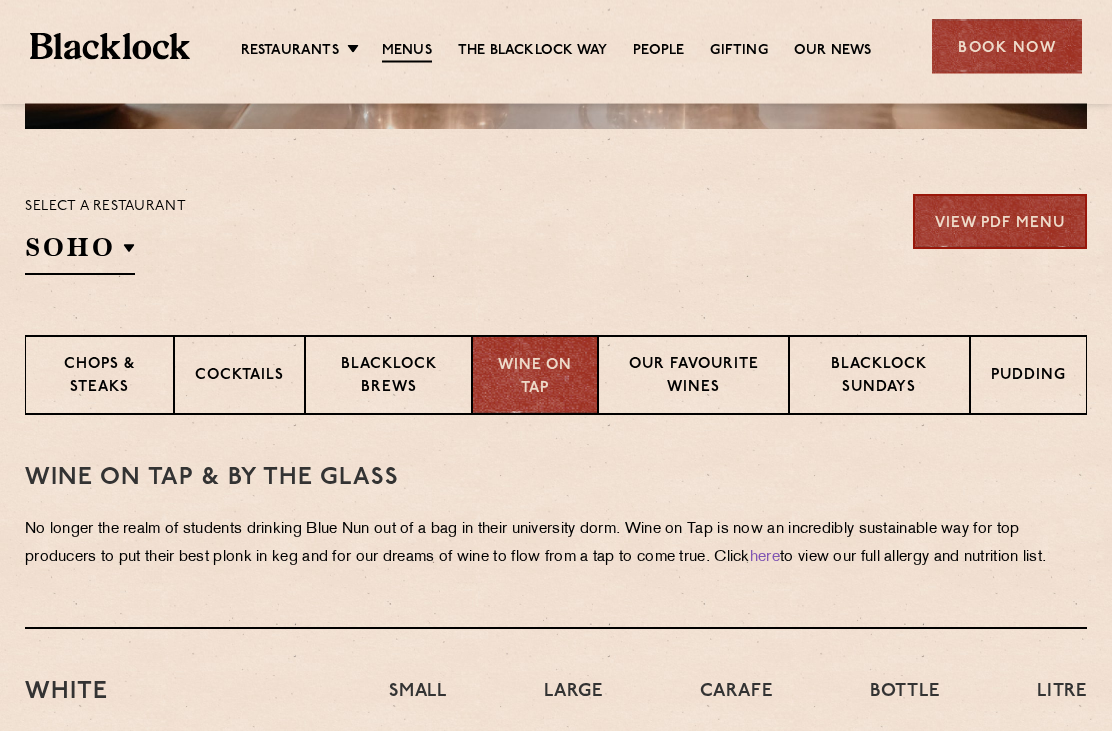 scroll, scrollTop: 591, scrollLeft: 0, axis: vertical 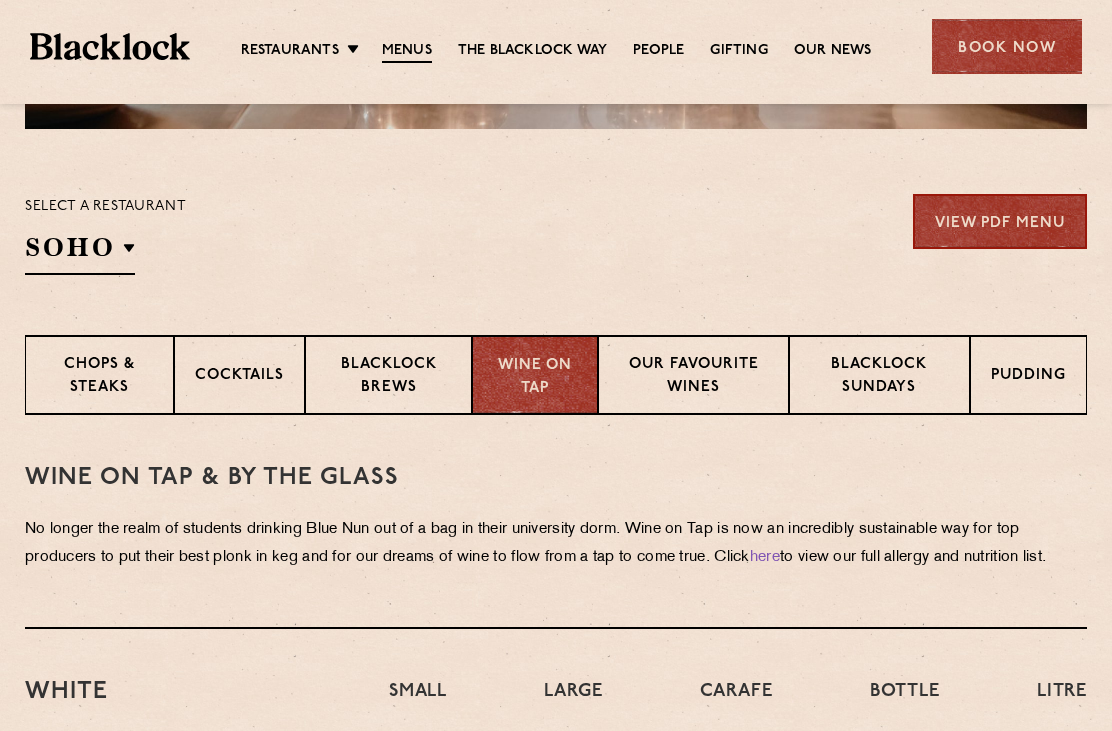 click on "Our favourite wines" at bounding box center (693, 377) 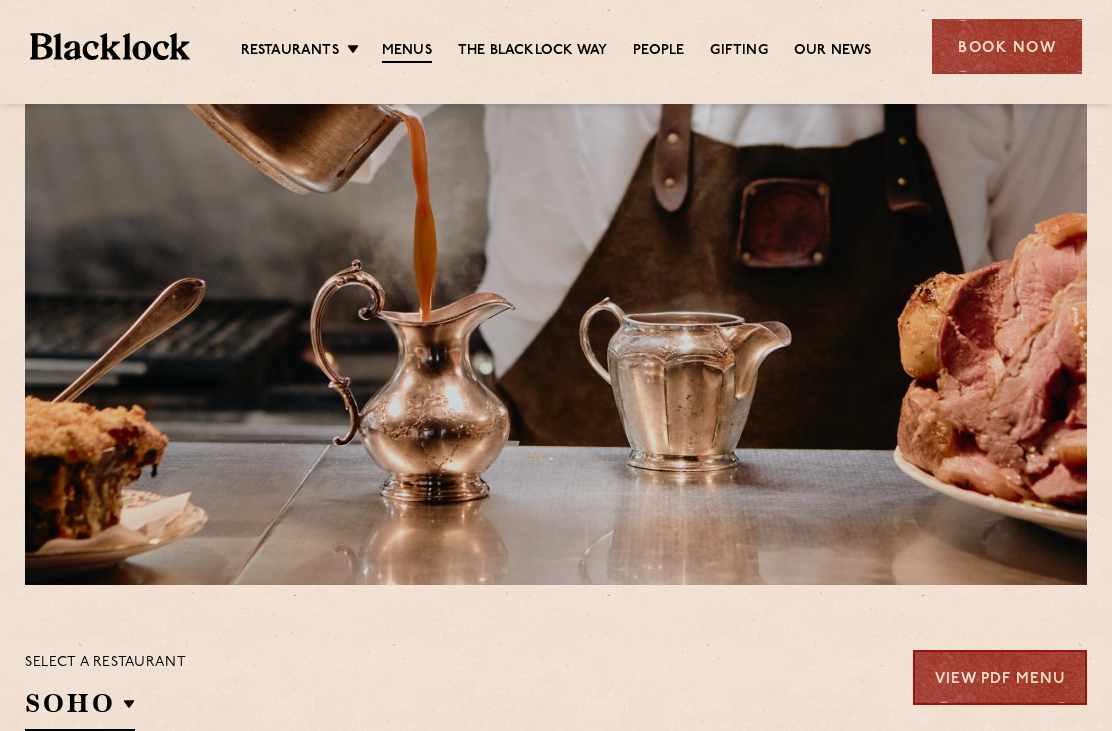 scroll, scrollTop: 143, scrollLeft: 0, axis: vertical 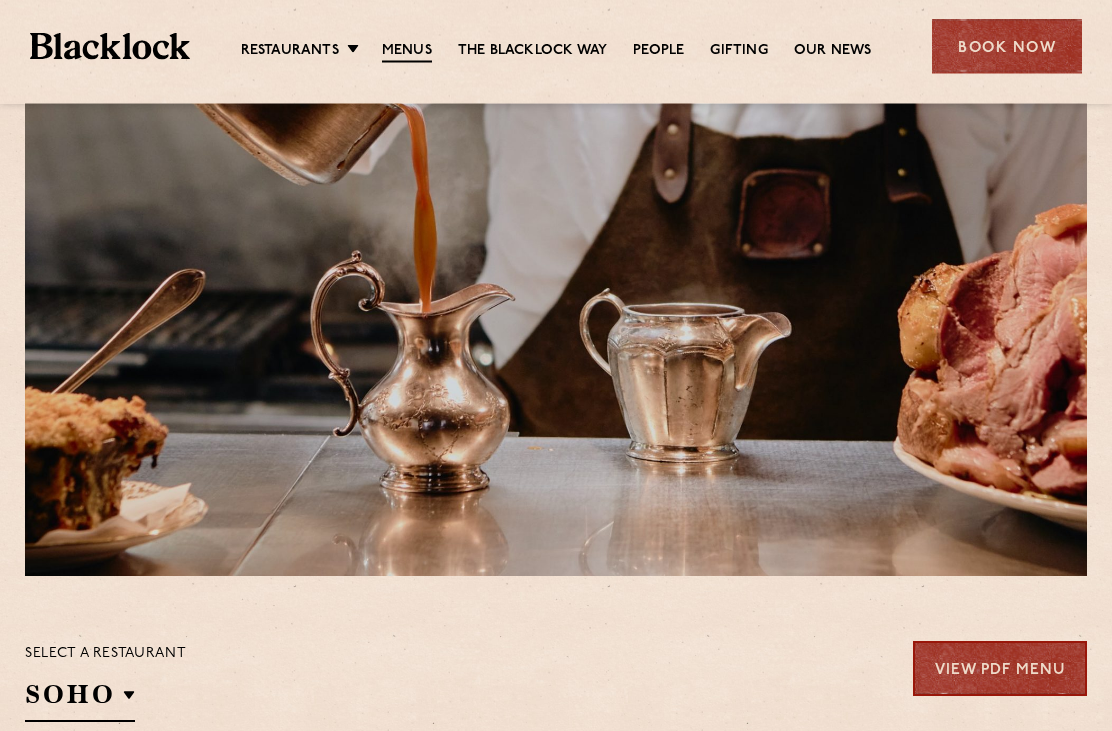 click on "Menus" at bounding box center (407, 52) 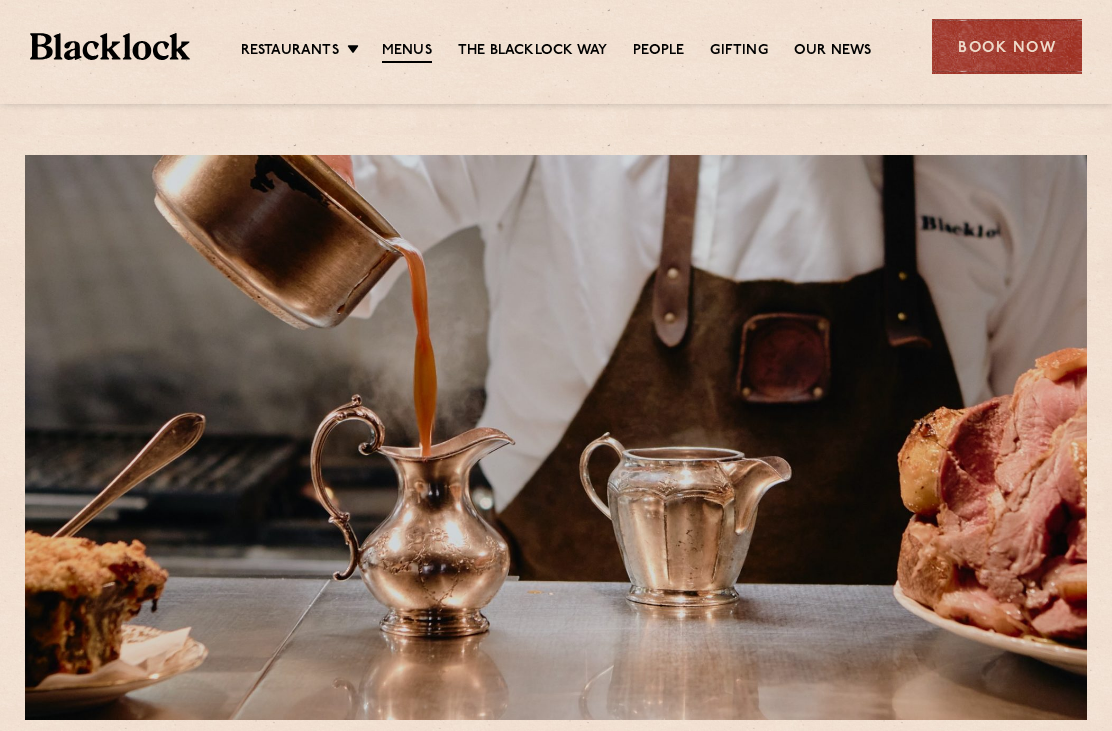 scroll, scrollTop: 0, scrollLeft: 0, axis: both 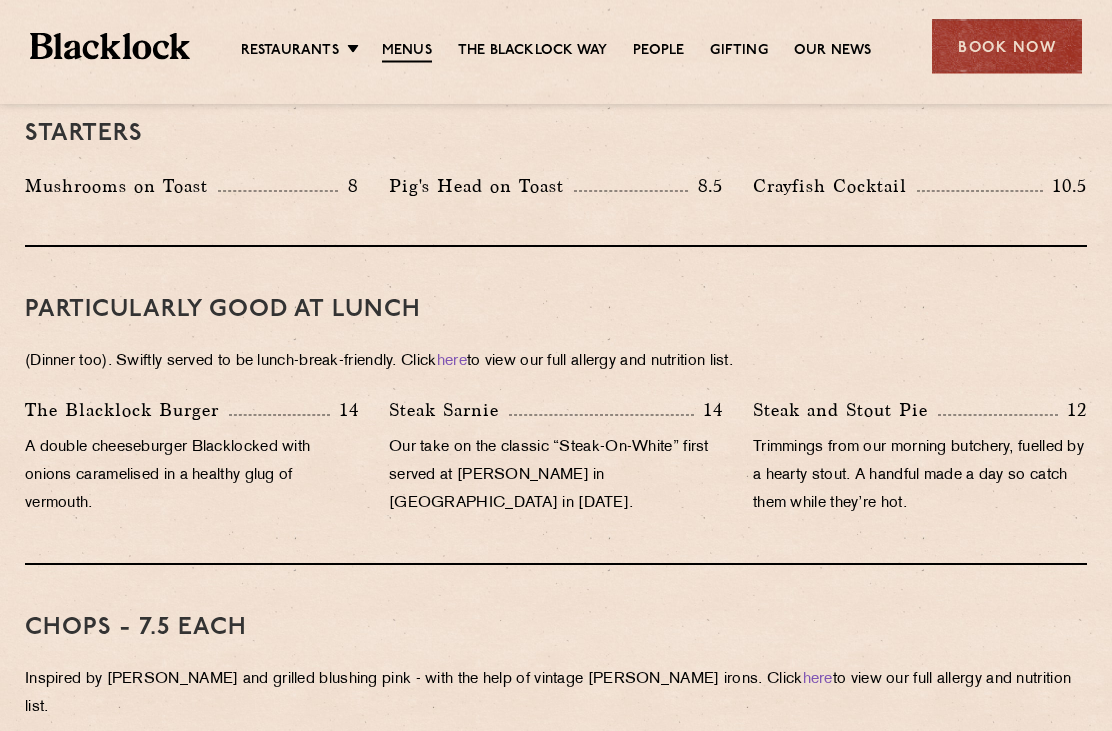 click on "People" at bounding box center [658, 51] 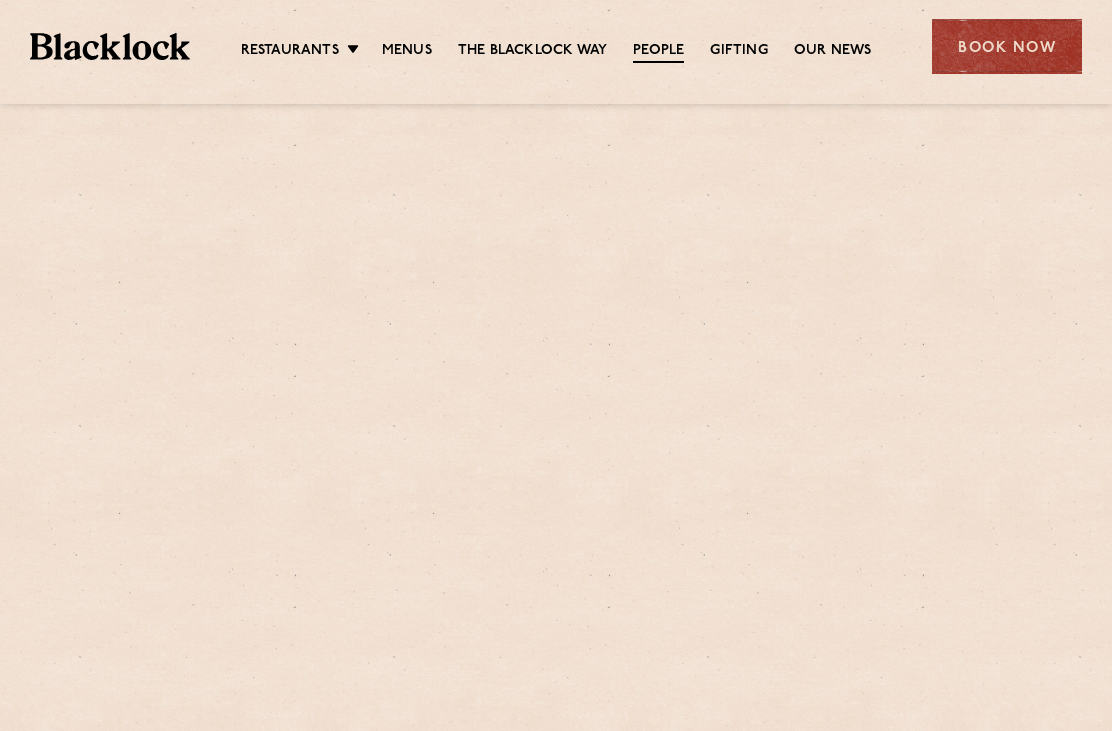 scroll, scrollTop: 0, scrollLeft: 0, axis: both 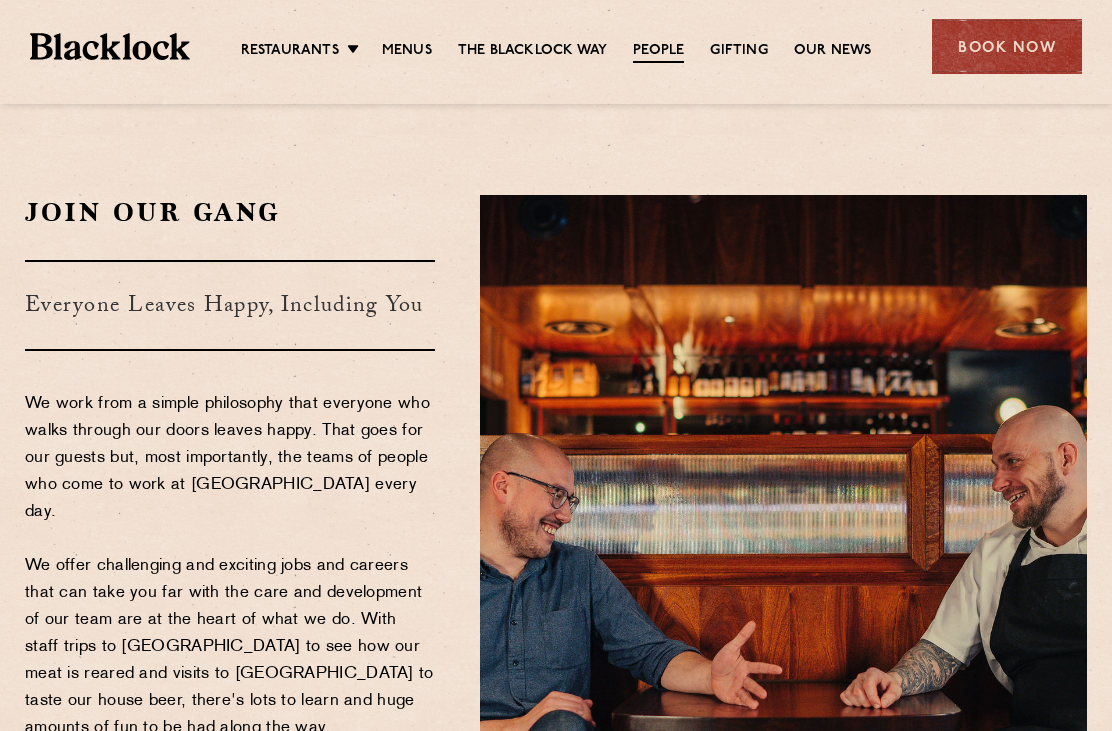 click at bounding box center (110, 46) 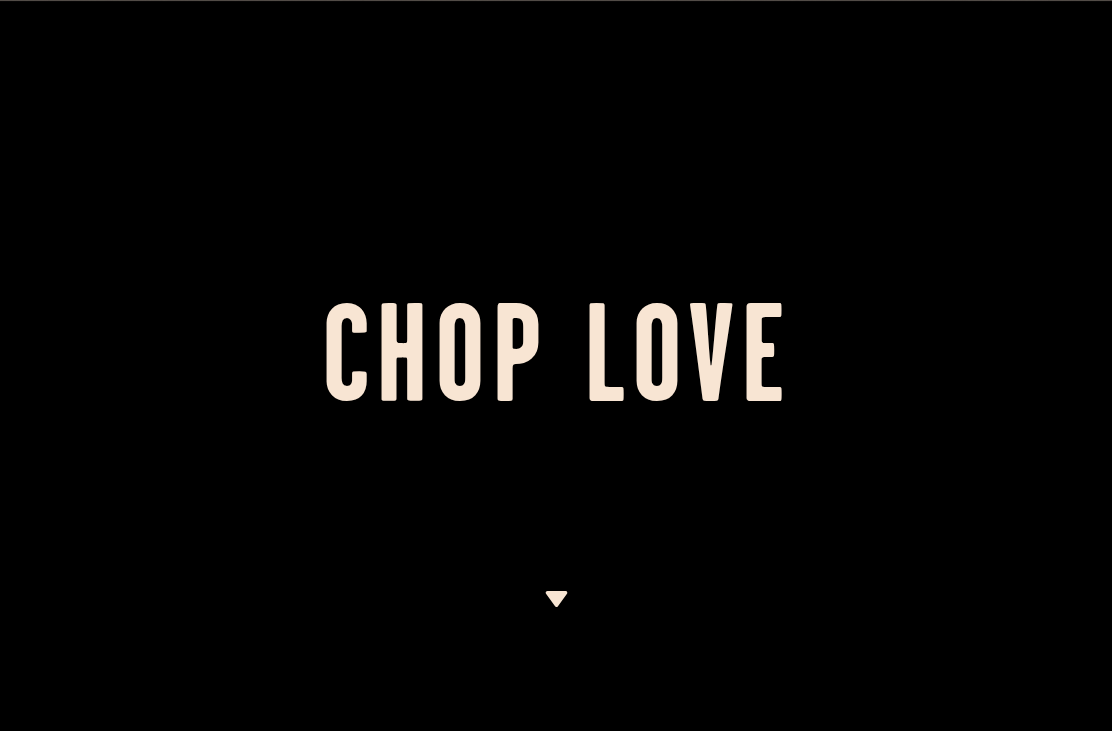scroll, scrollTop: 0, scrollLeft: 0, axis: both 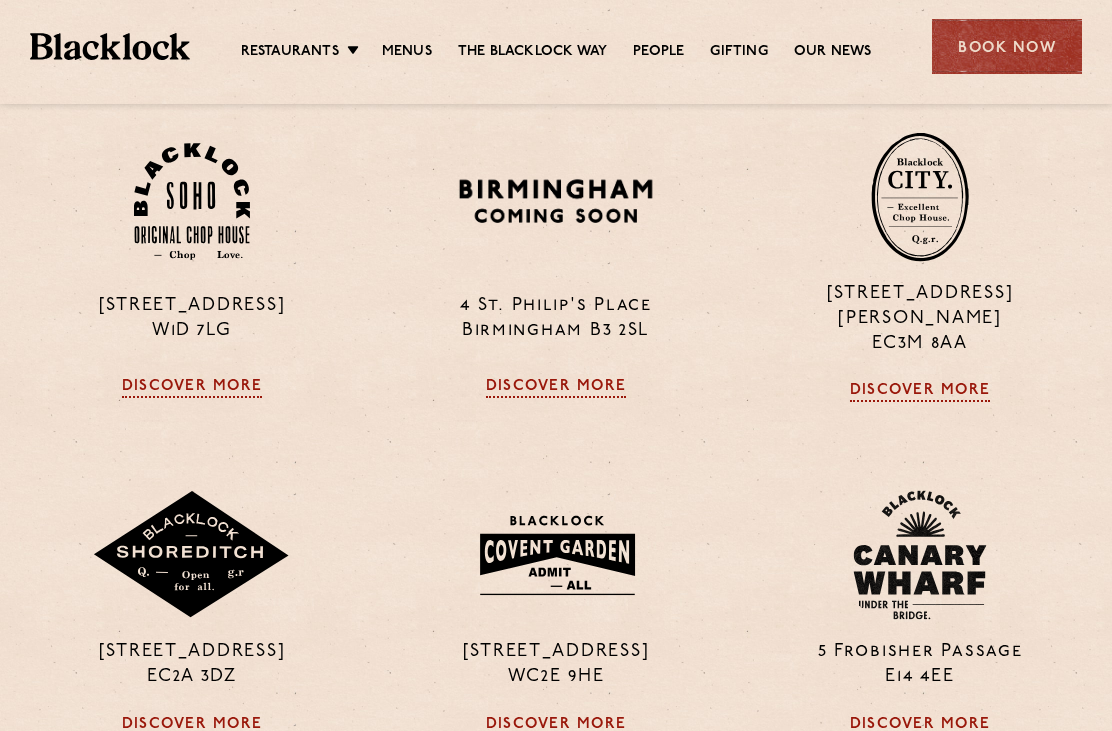 click on "Discover More" at bounding box center (192, 388) 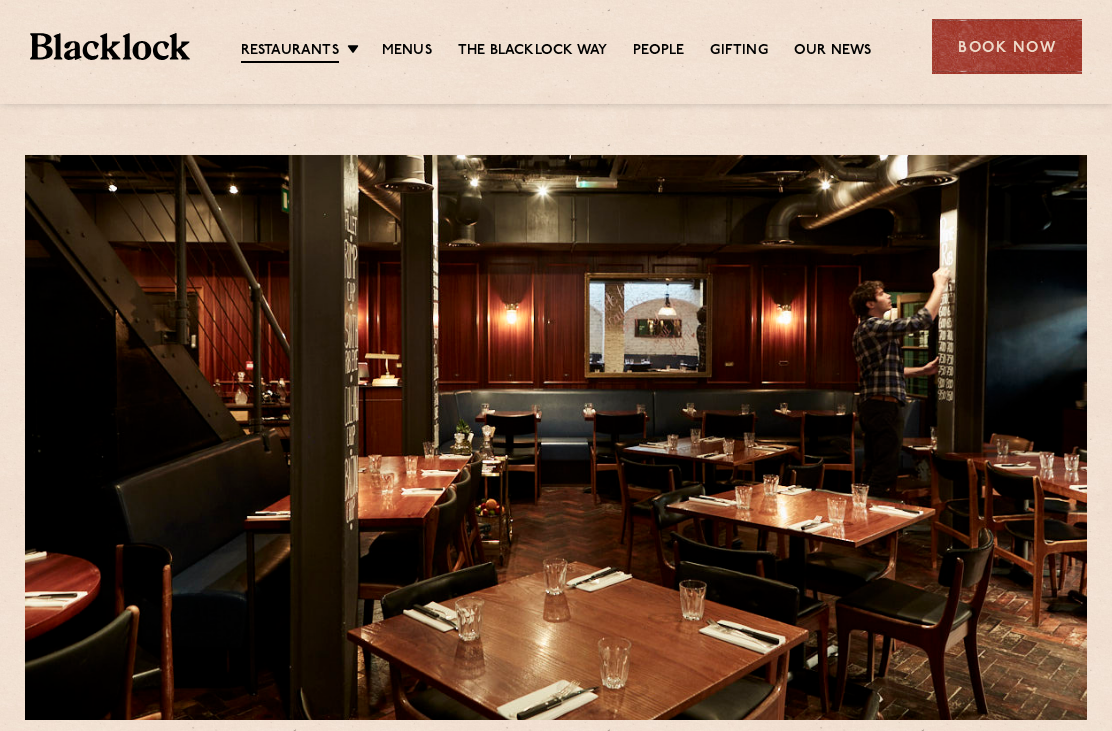 scroll, scrollTop: 0, scrollLeft: 0, axis: both 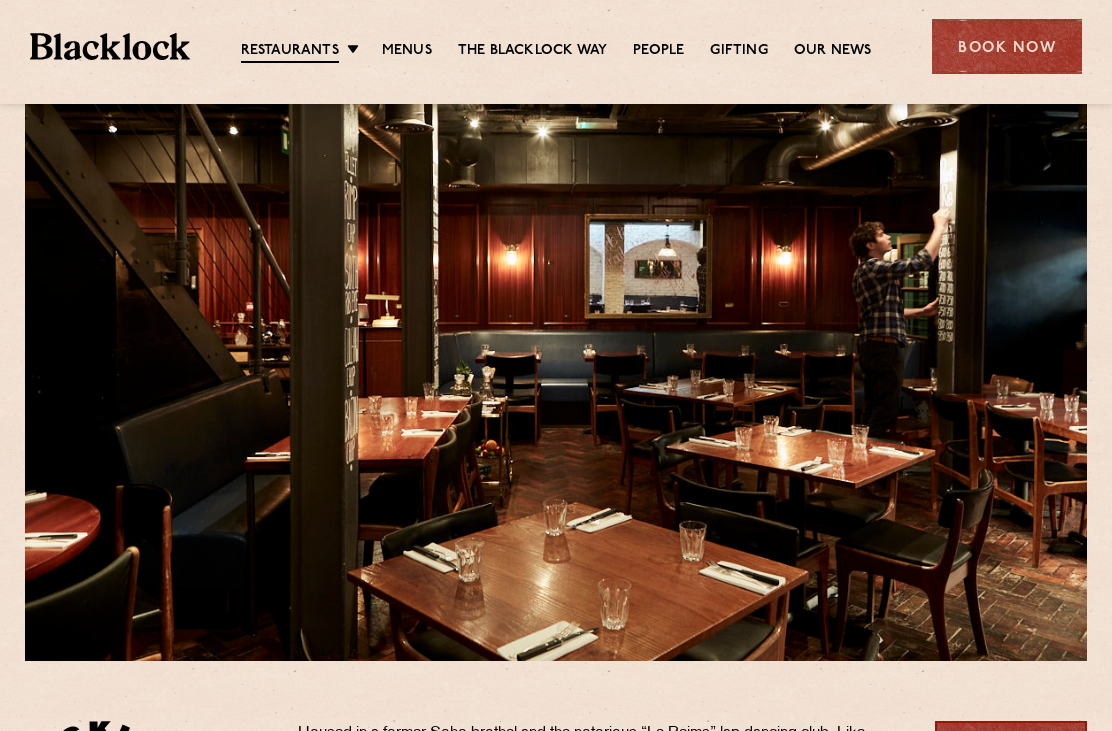 click on "City" at bounding box center (0, 0) 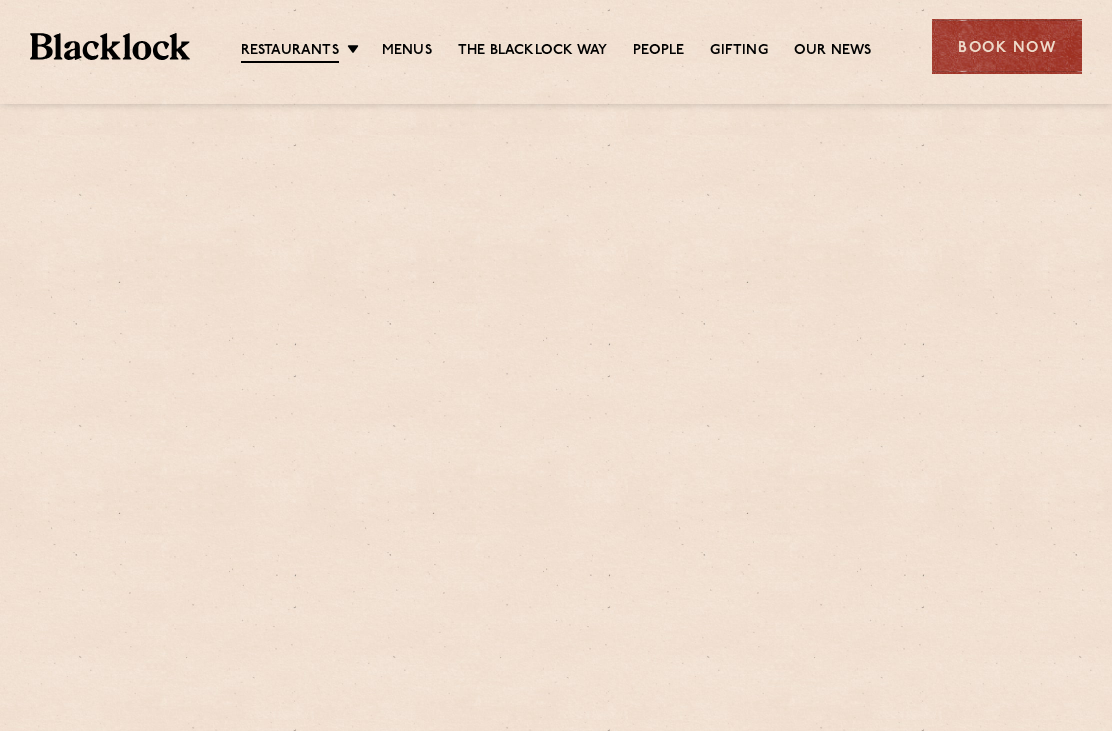 scroll, scrollTop: 0, scrollLeft: 0, axis: both 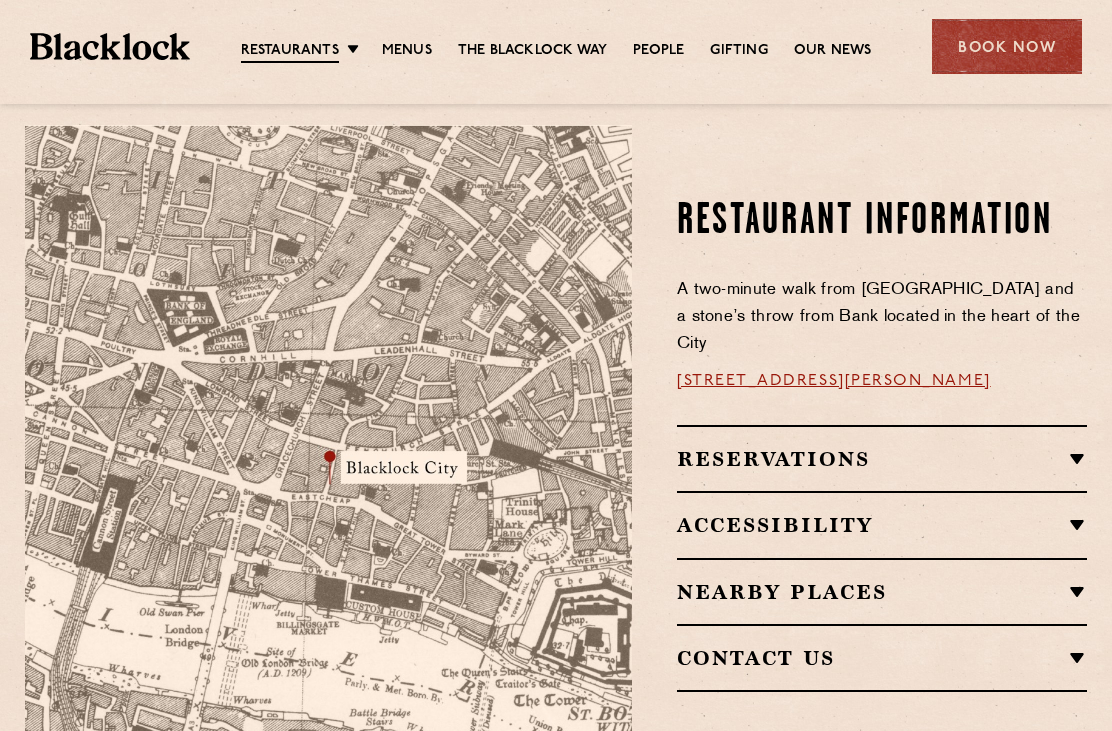 click on "Accessibility" at bounding box center (882, 525) 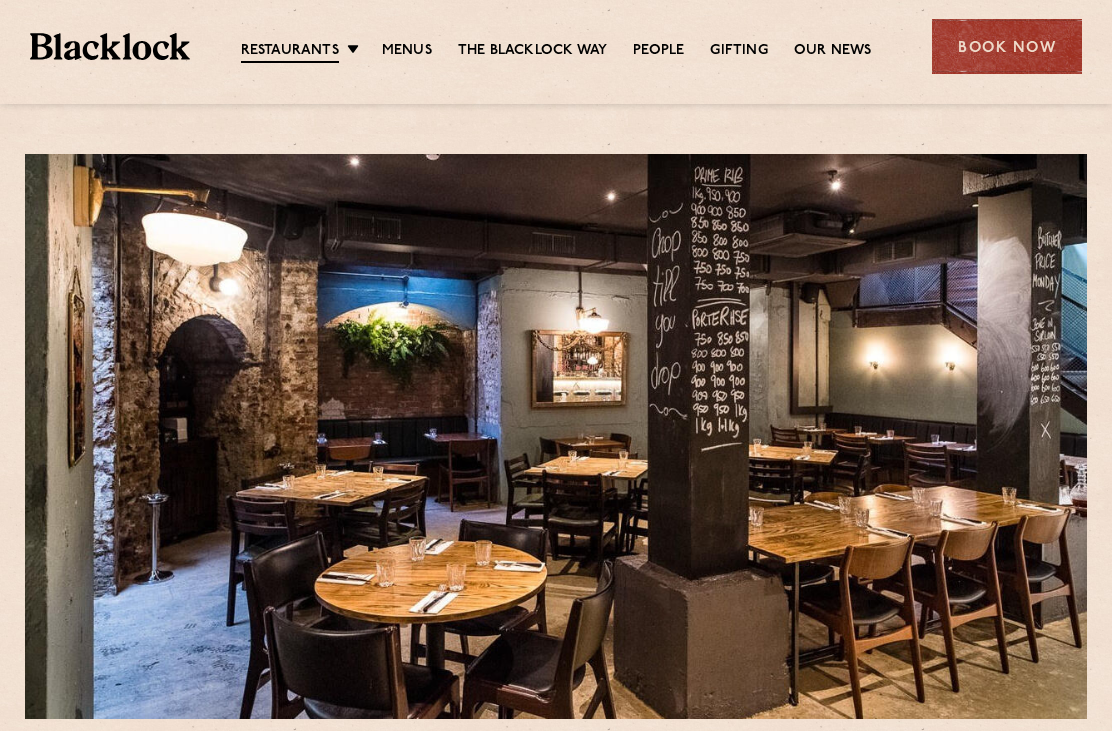 scroll, scrollTop: 0, scrollLeft: 0, axis: both 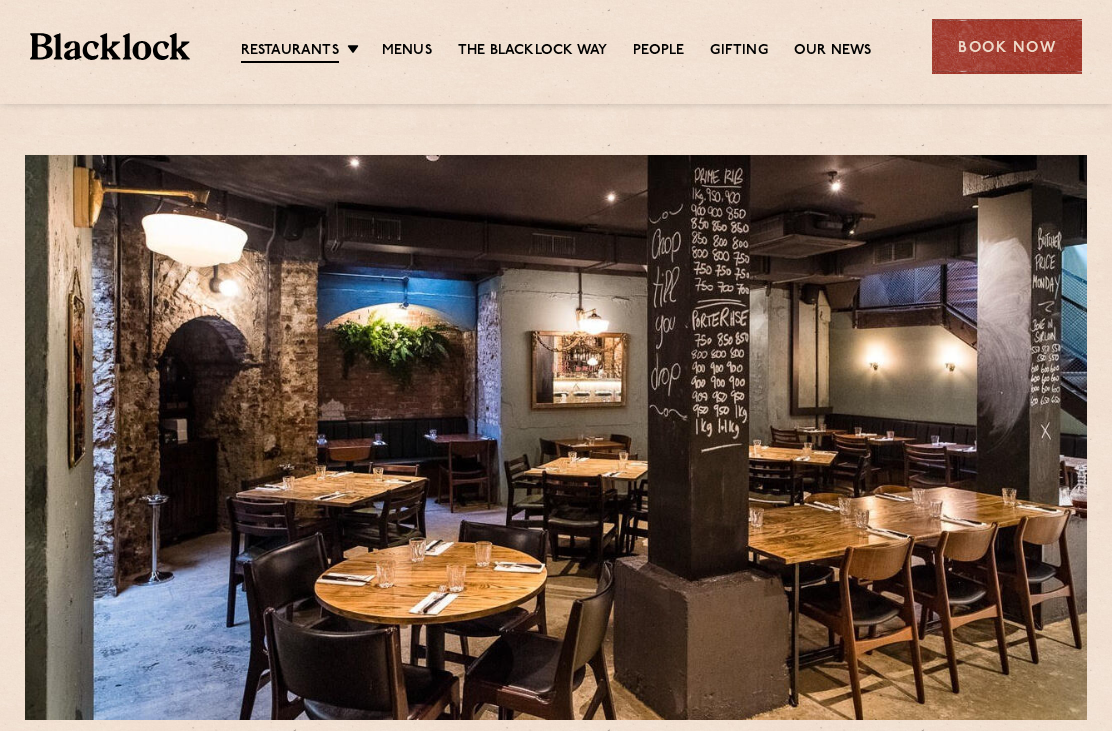 click on "Shoreditch" at bounding box center [0, 0] 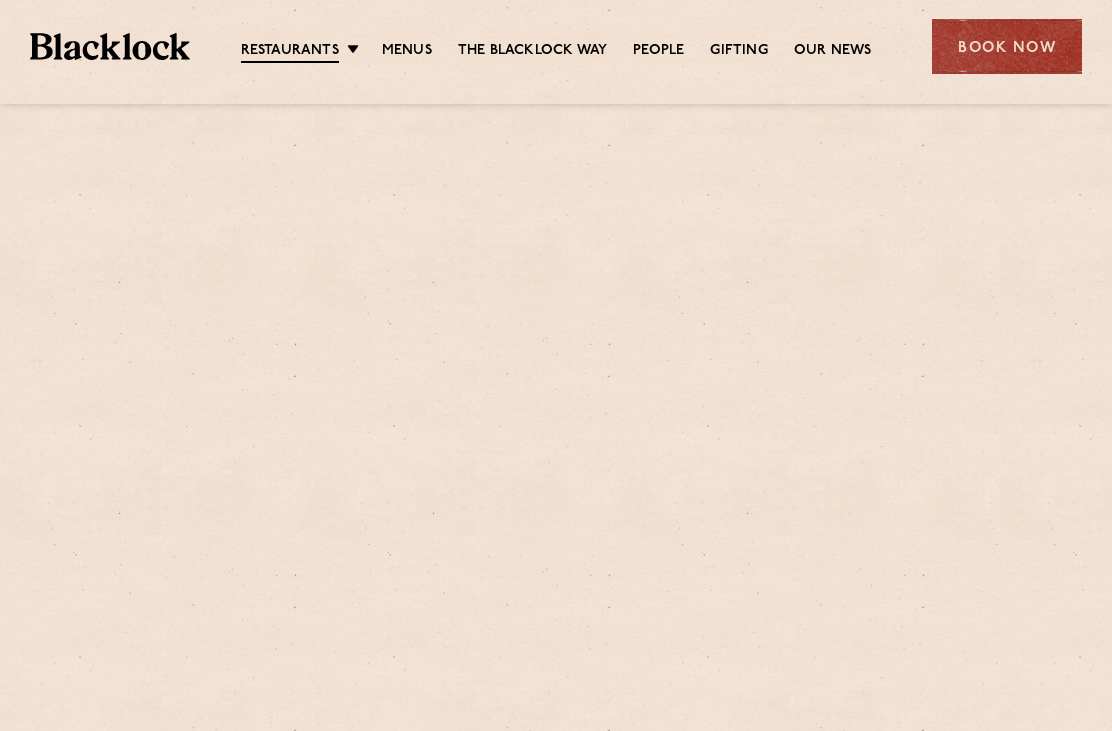 scroll, scrollTop: 0, scrollLeft: 0, axis: both 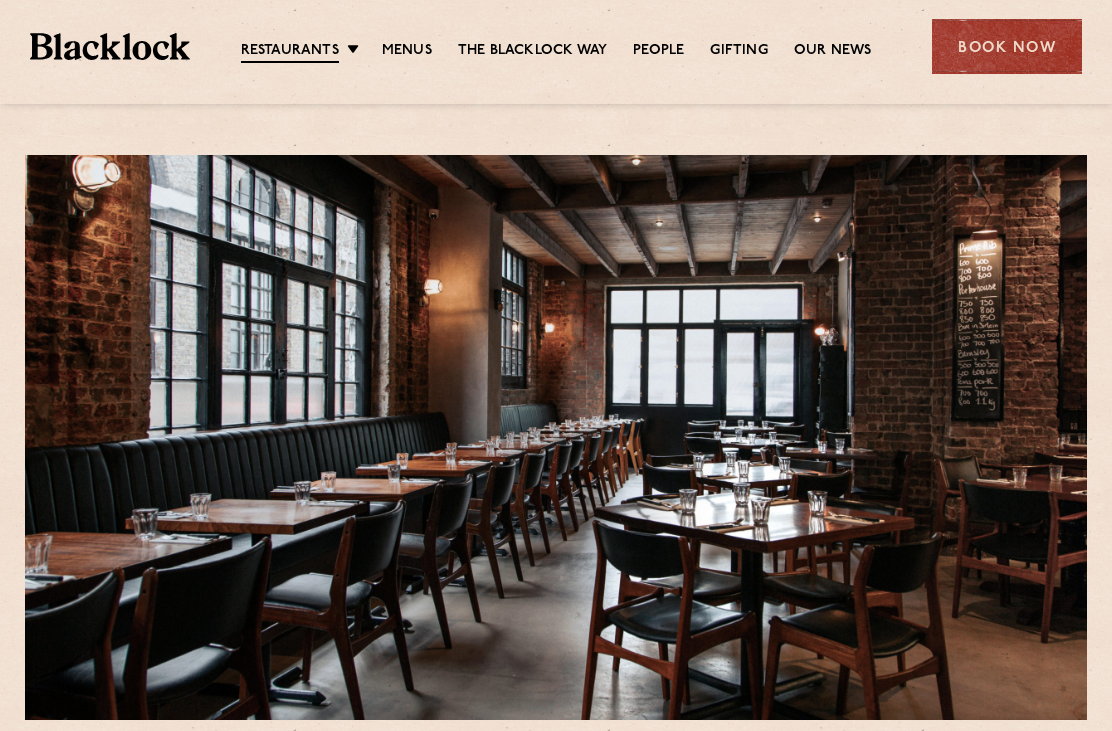 click on "[GEOGRAPHIC_DATA]" at bounding box center [0, 0] 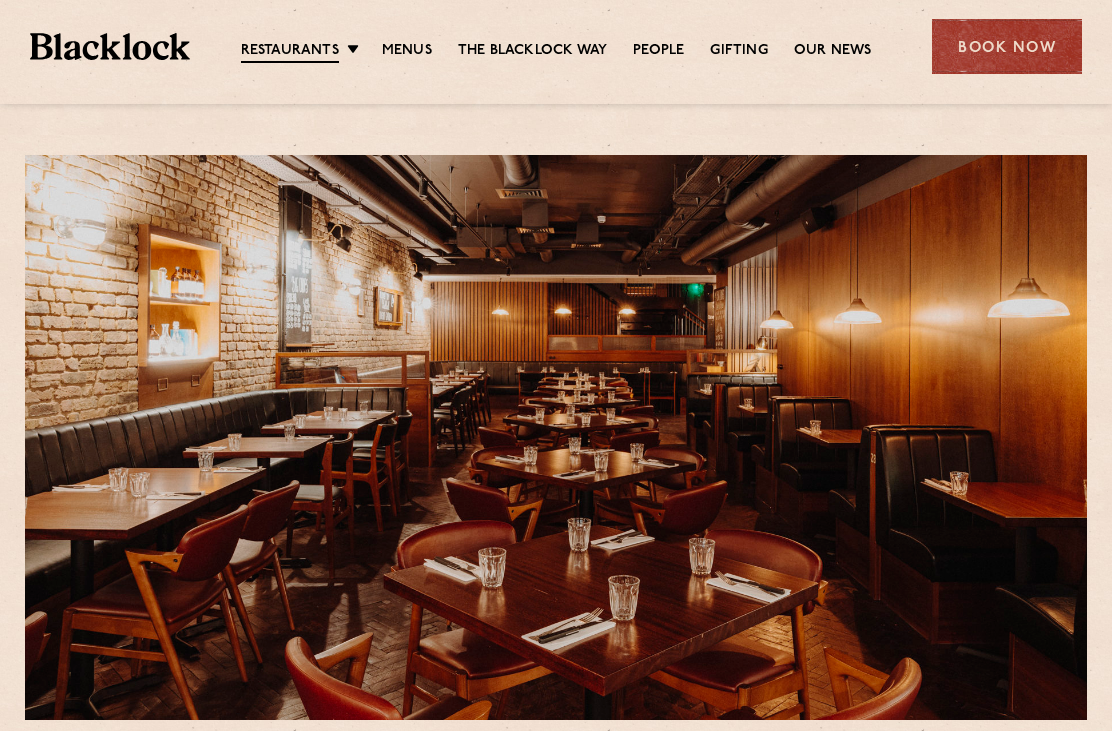 scroll, scrollTop: 0, scrollLeft: 0, axis: both 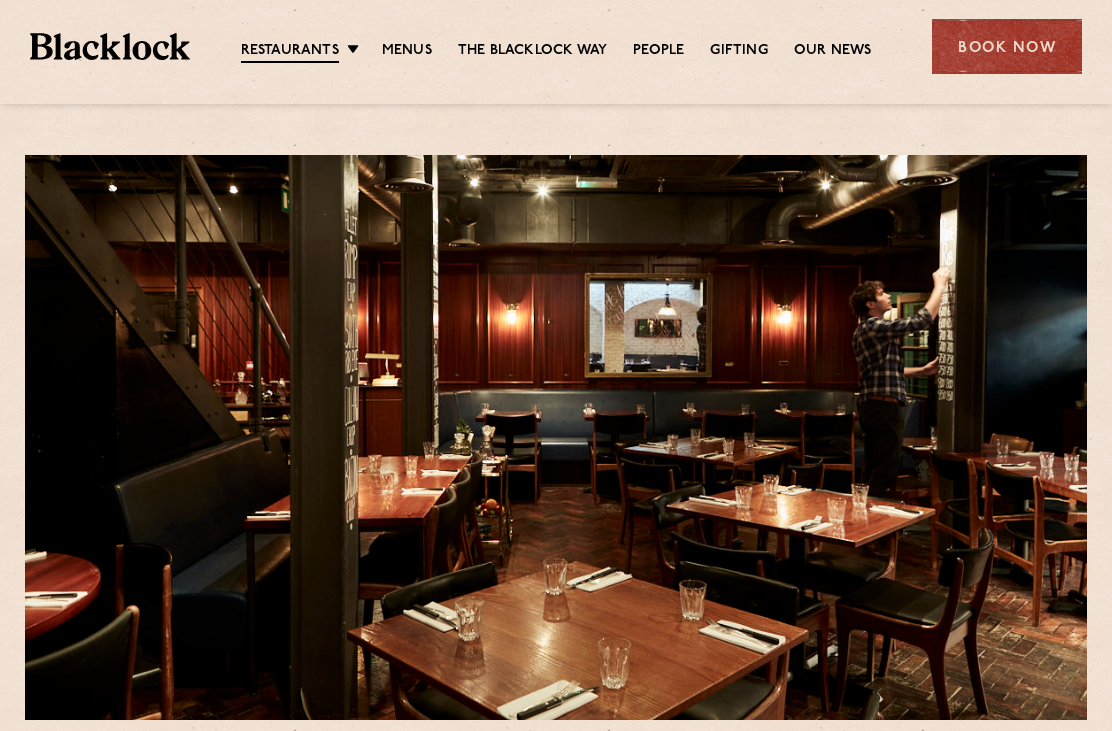 click on "Book Now" at bounding box center [1007, 46] 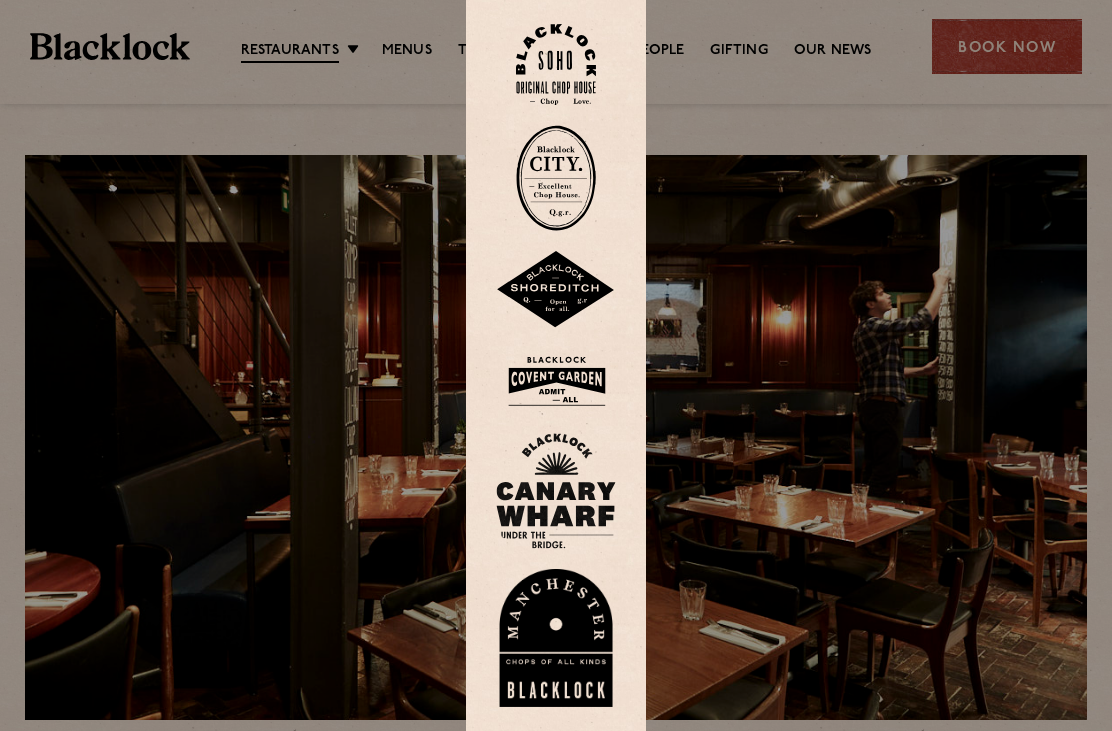 click at bounding box center [556, 64] 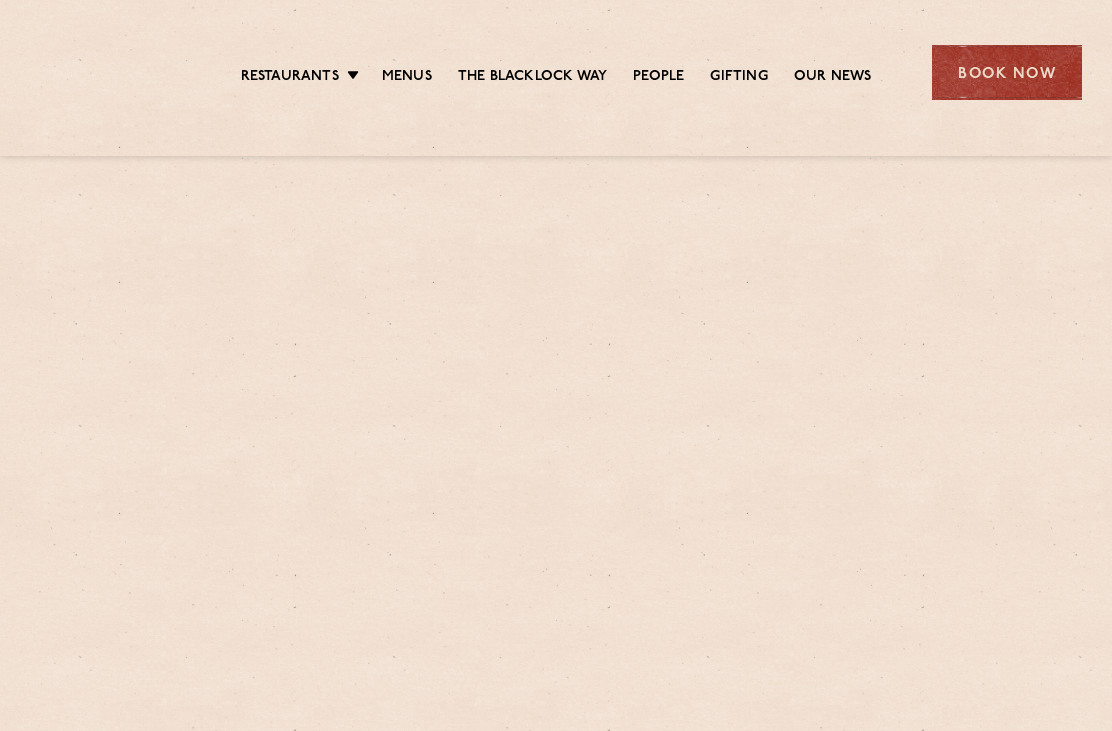 scroll, scrollTop: 0, scrollLeft: 0, axis: both 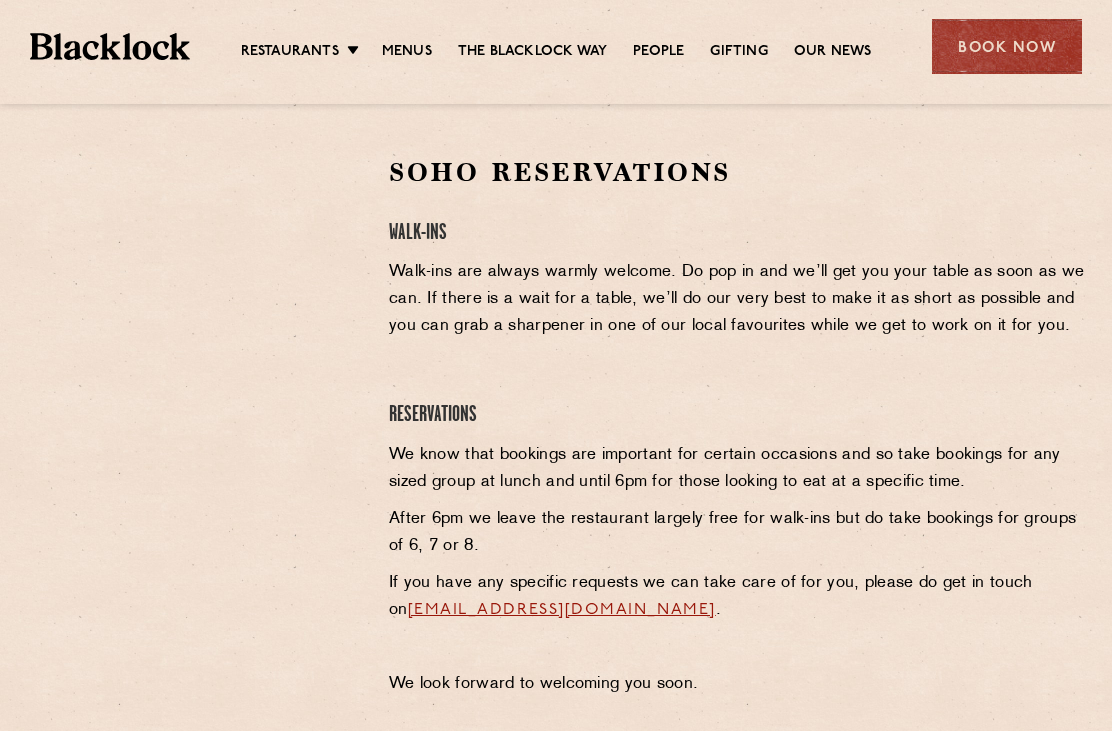 click on "Book Now" at bounding box center (1007, 46) 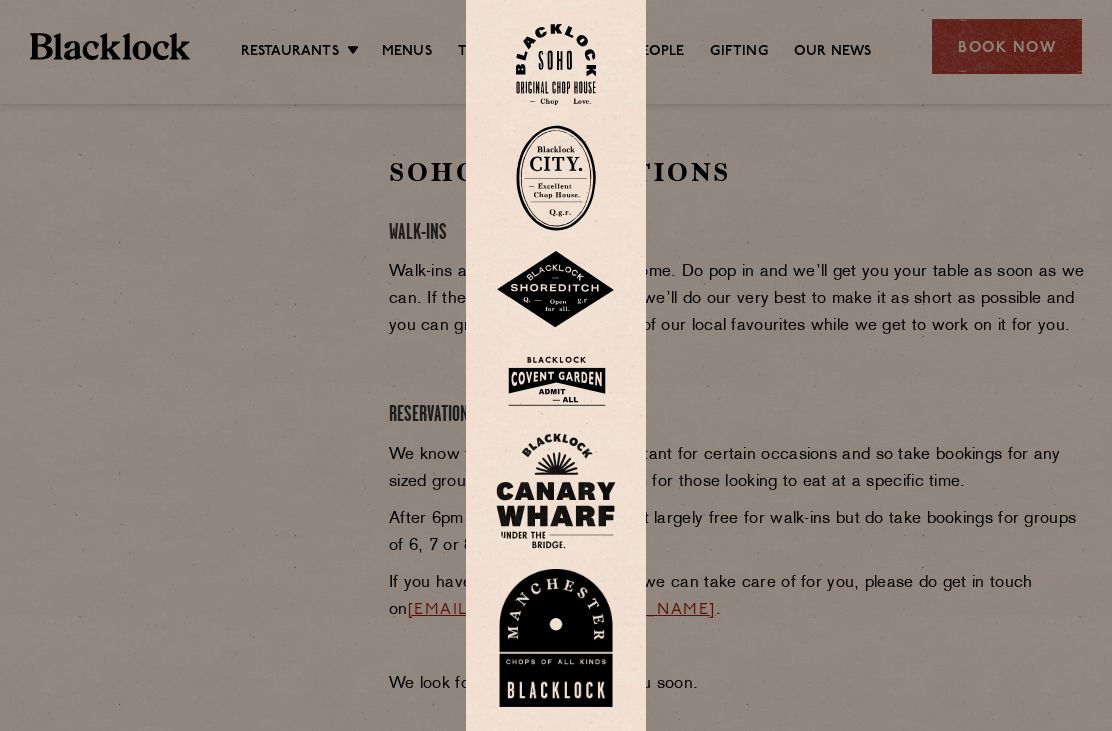 click at bounding box center (556, 64) 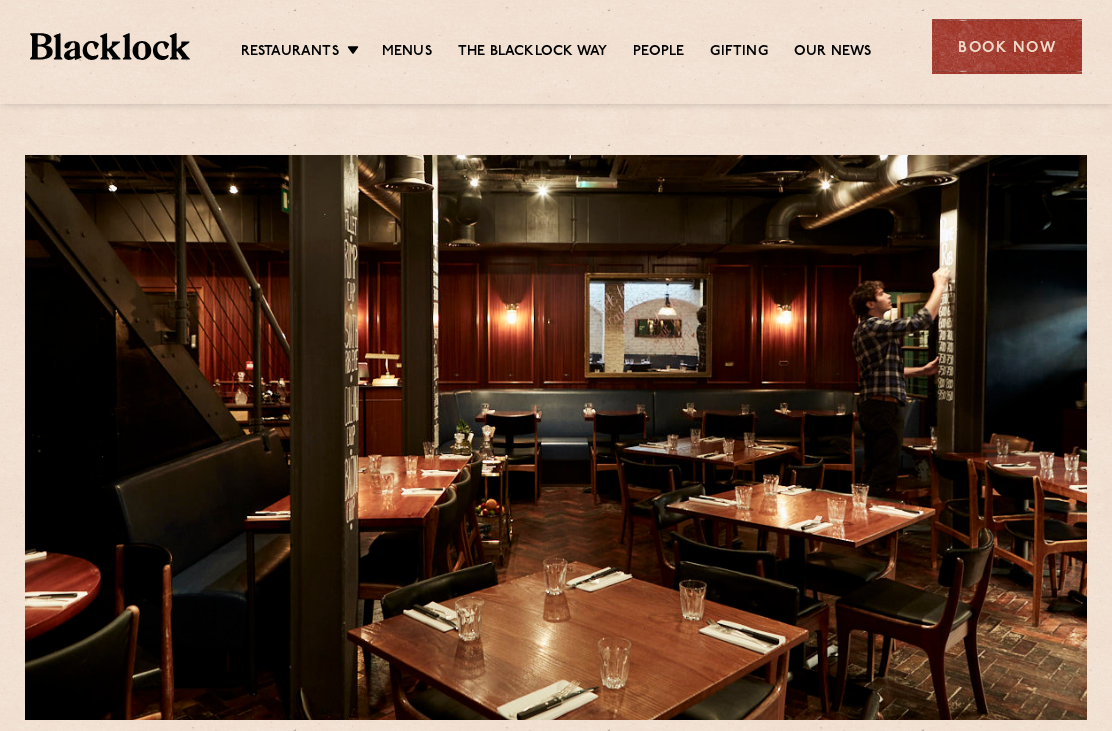 scroll, scrollTop: 0, scrollLeft: 0, axis: both 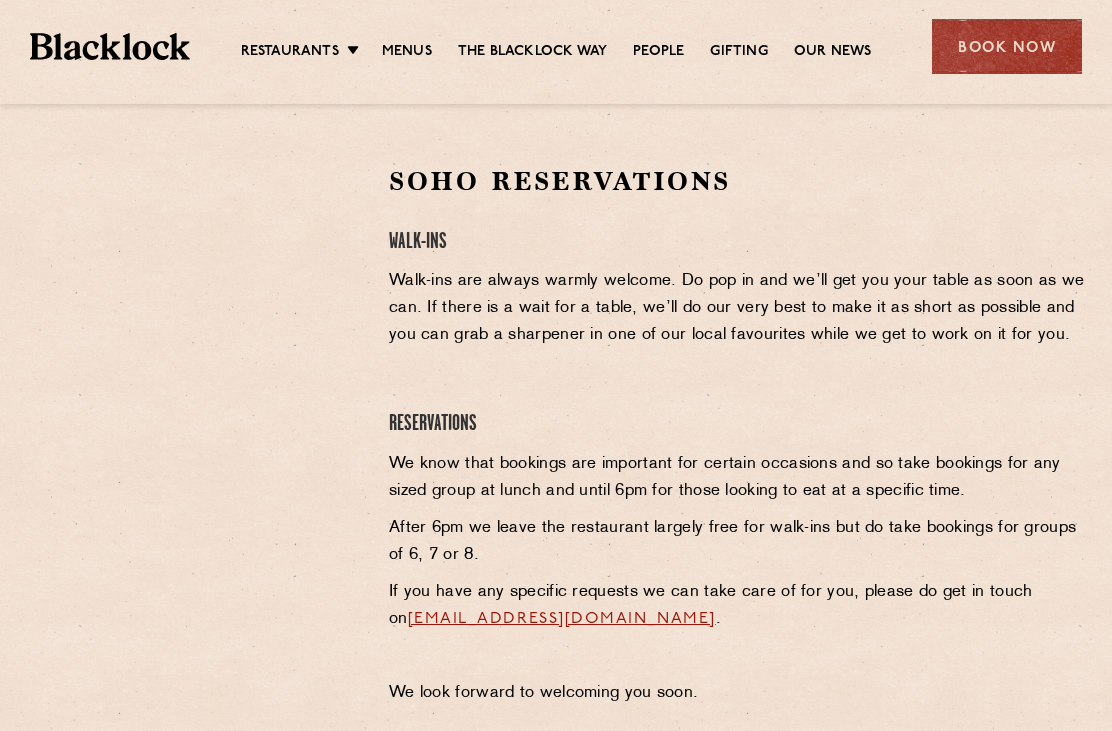 click on "Menus" at bounding box center [407, 52] 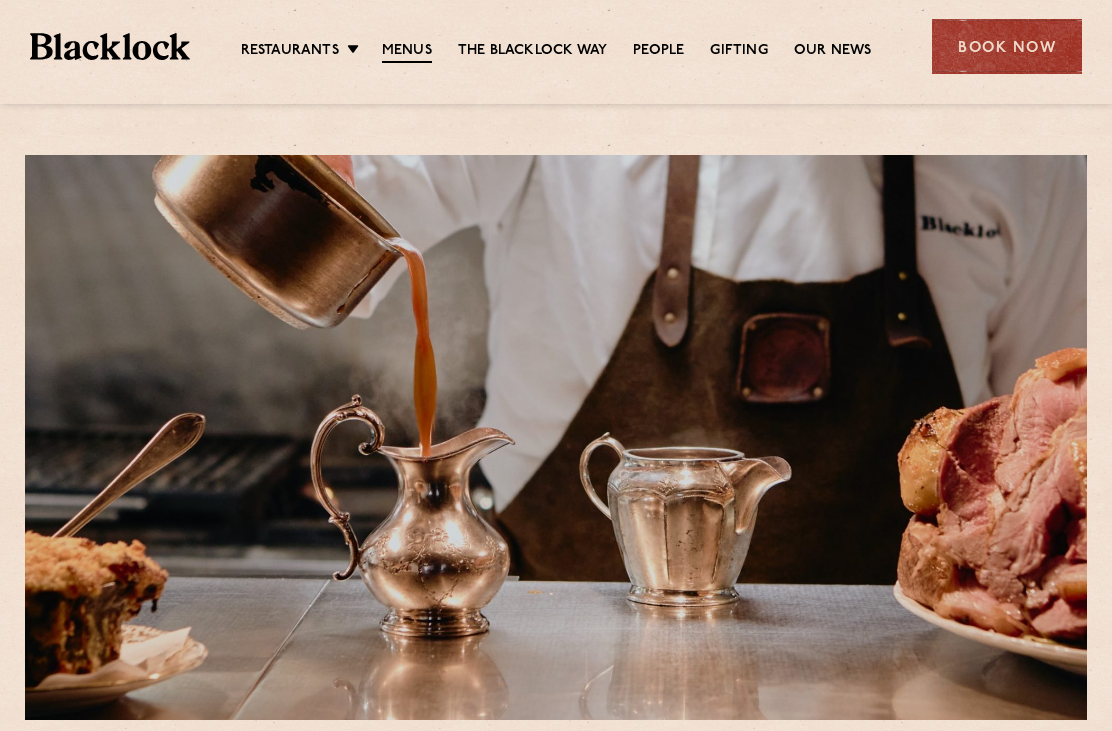 scroll, scrollTop: 0, scrollLeft: 0, axis: both 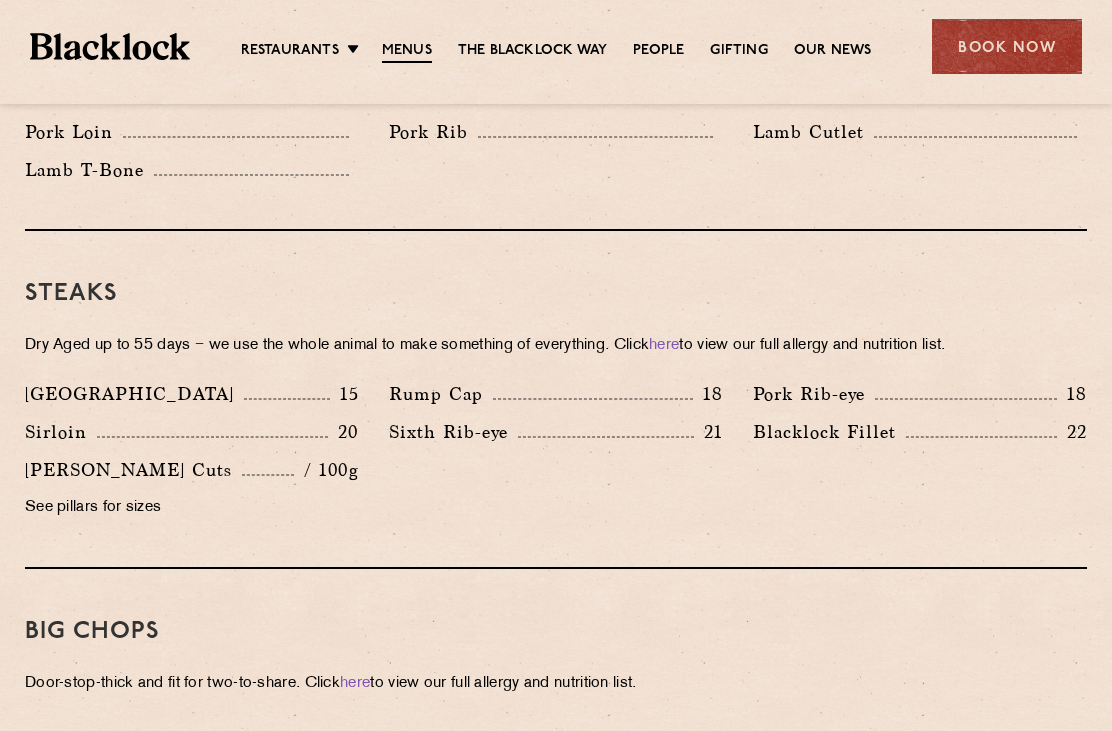 click on "See pillars for sizes" at bounding box center (192, 508) 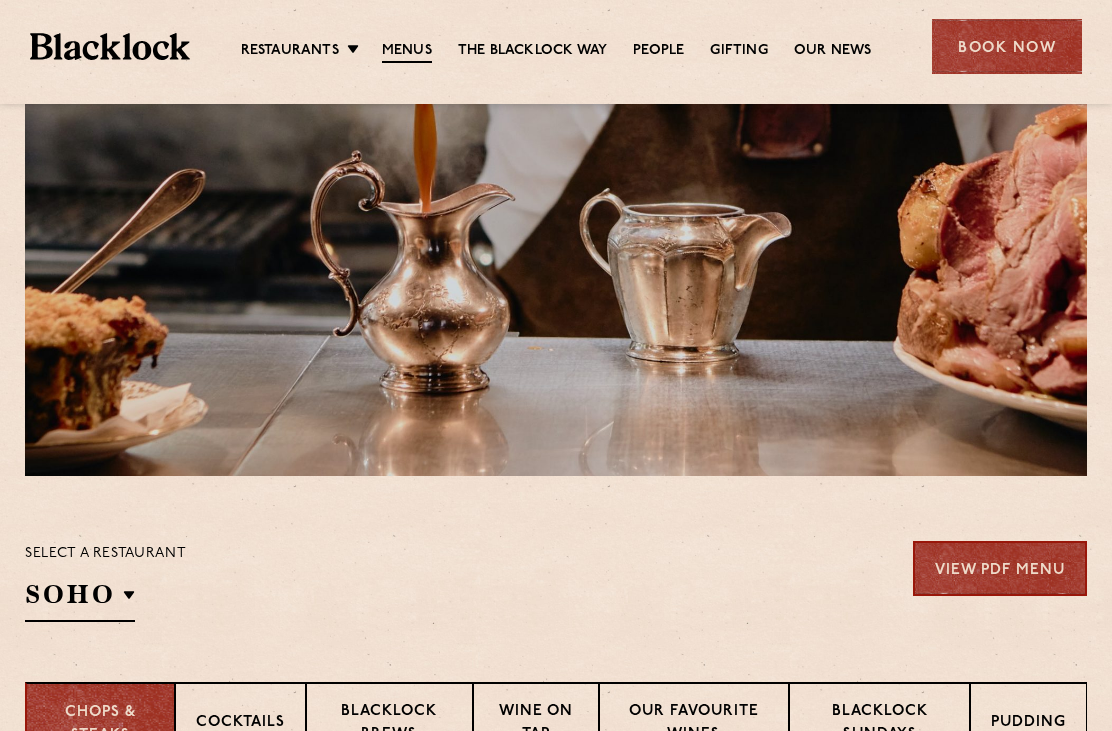 scroll, scrollTop: 223, scrollLeft: 0, axis: vertical 